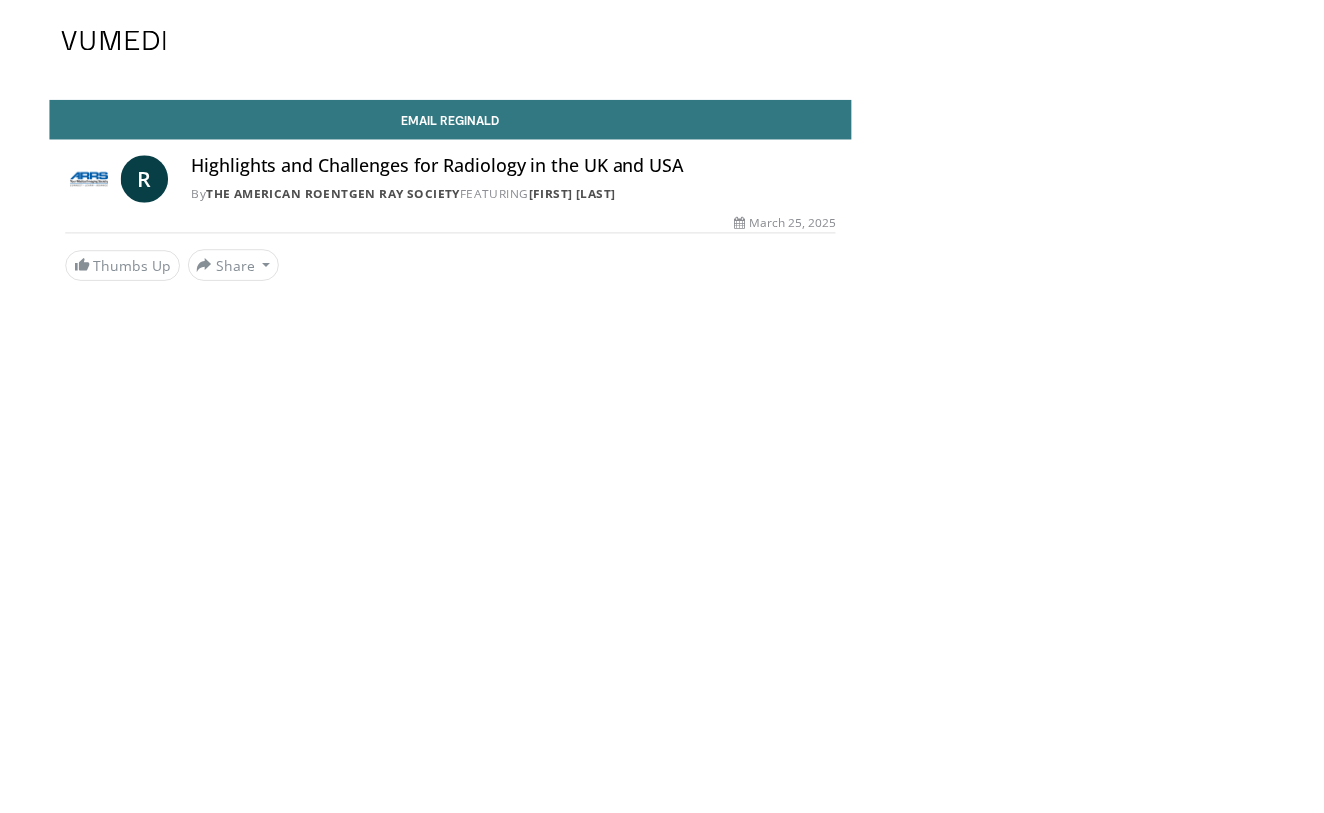 scroll, scrollTop: 0, scrollLeft: 0, axis: both 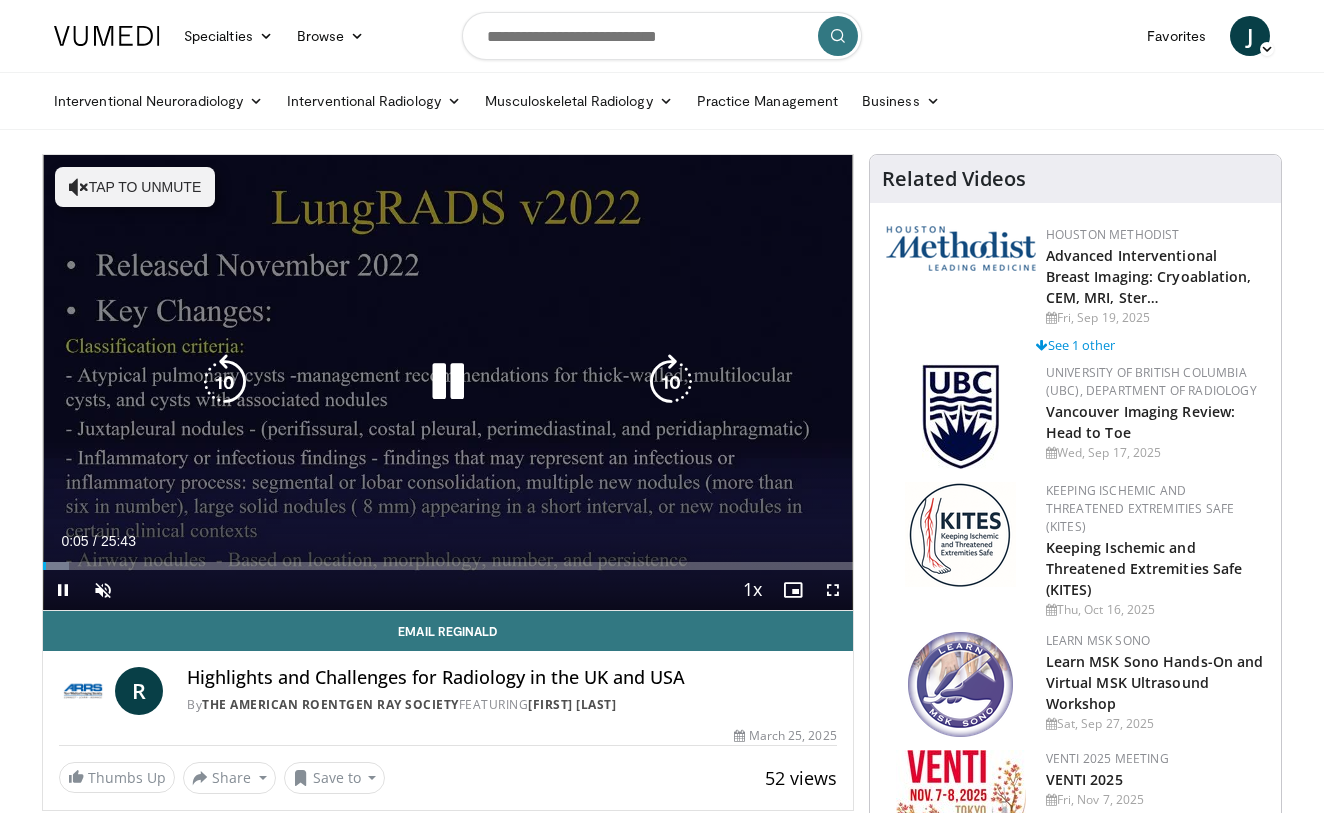 click at bounding box center (448, 382) 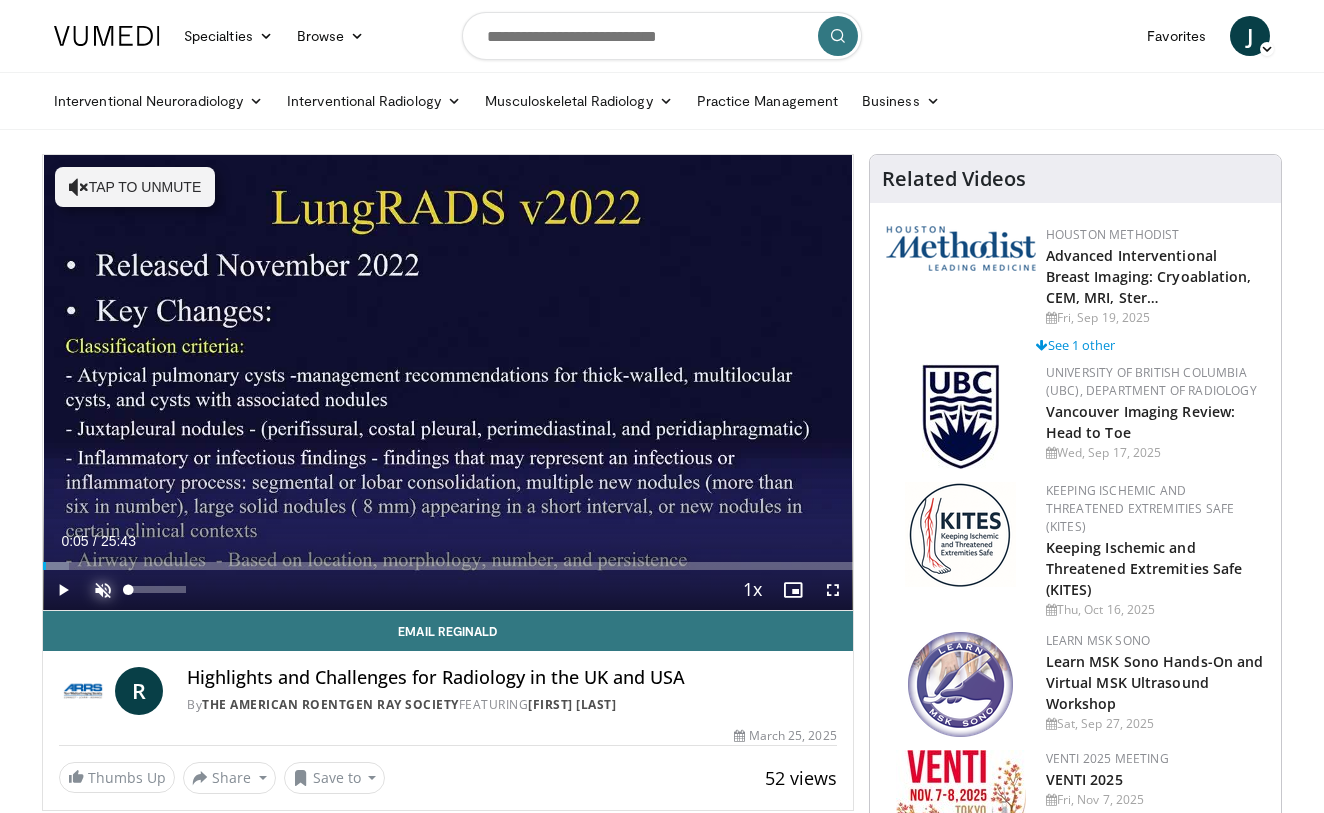 click at bounding box center [103, 590] 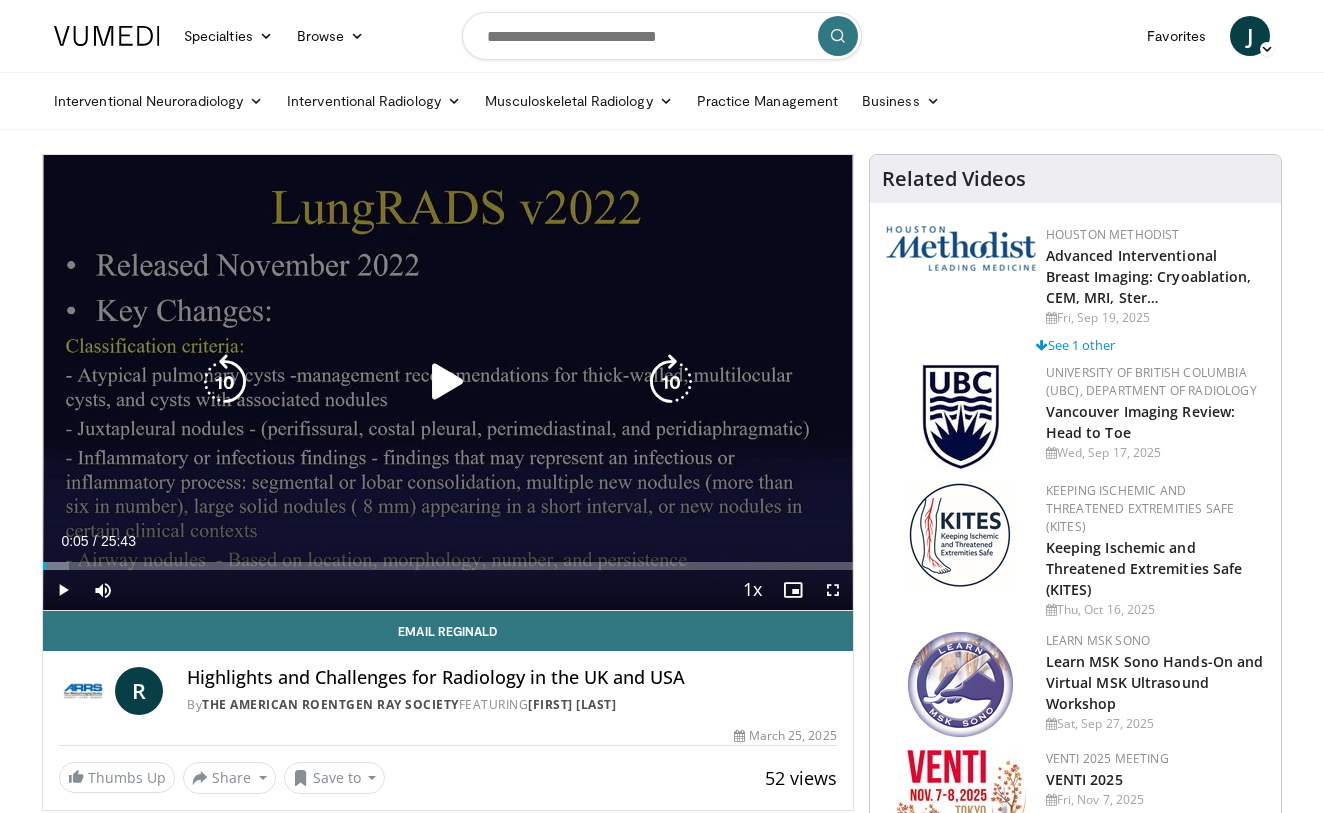 click on "10 seconds
Tap to unmute" at bounding box center [448, 382] 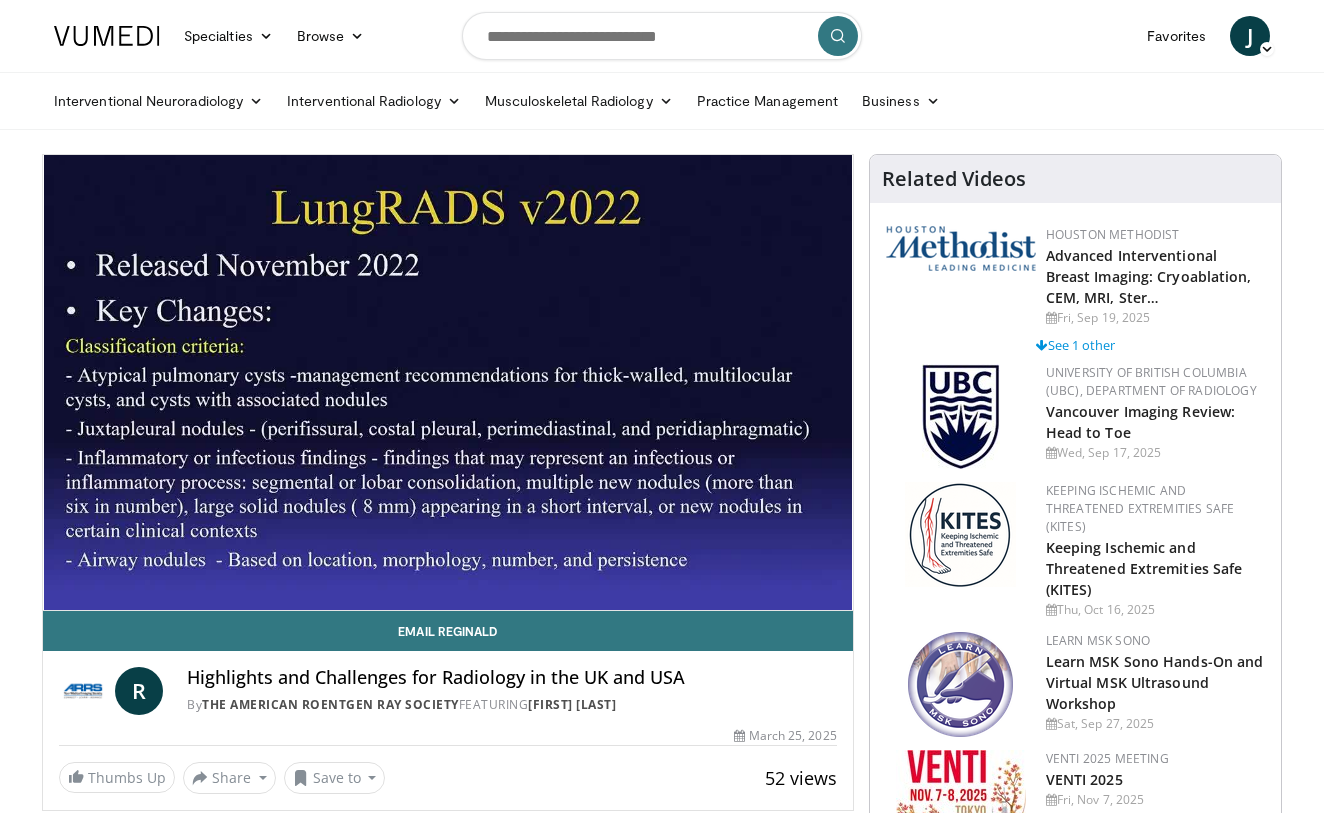 click on "**********" at bounding box center [448, 383] 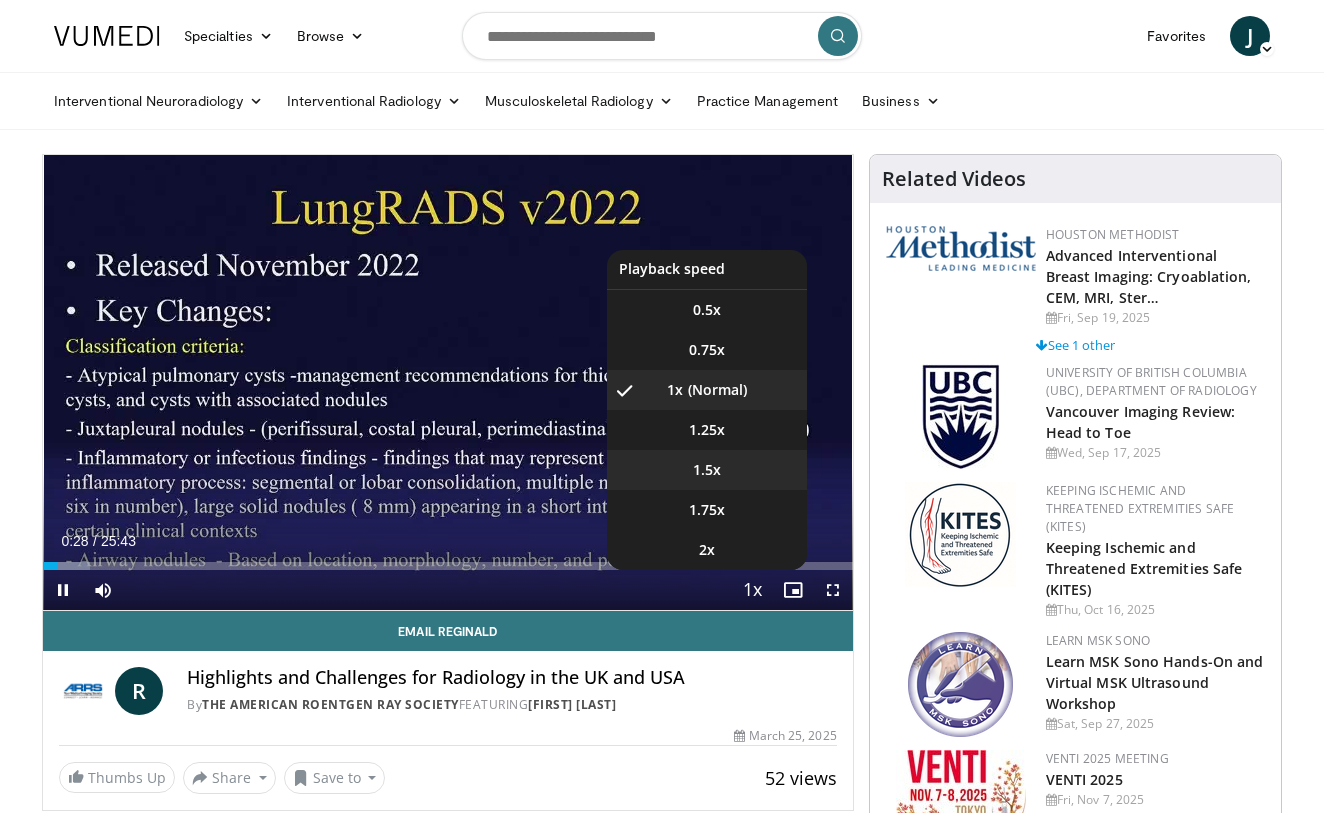 click on "1.5x" at bounding box center [707, 470] 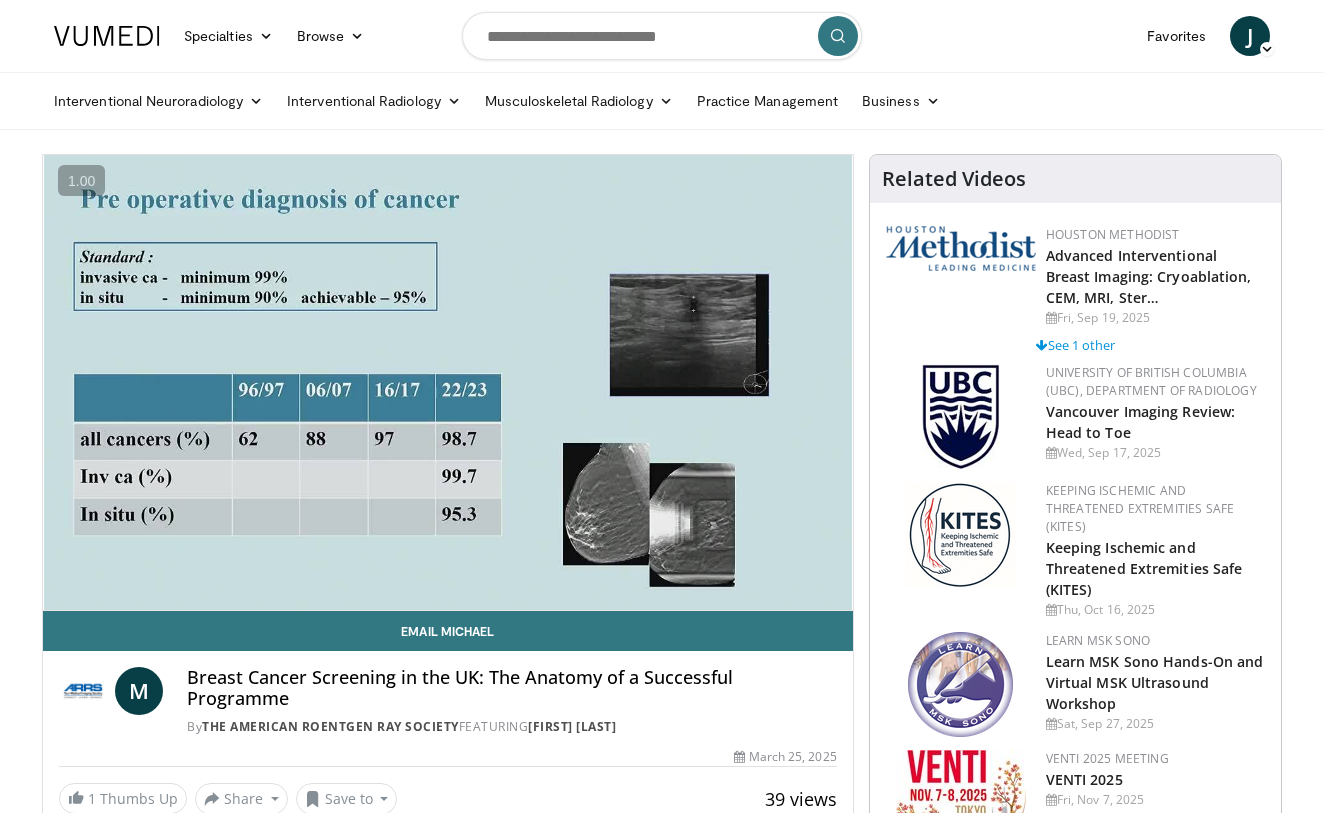 scroll, scrollTop: 0, scrollLeft: 0, axis: both 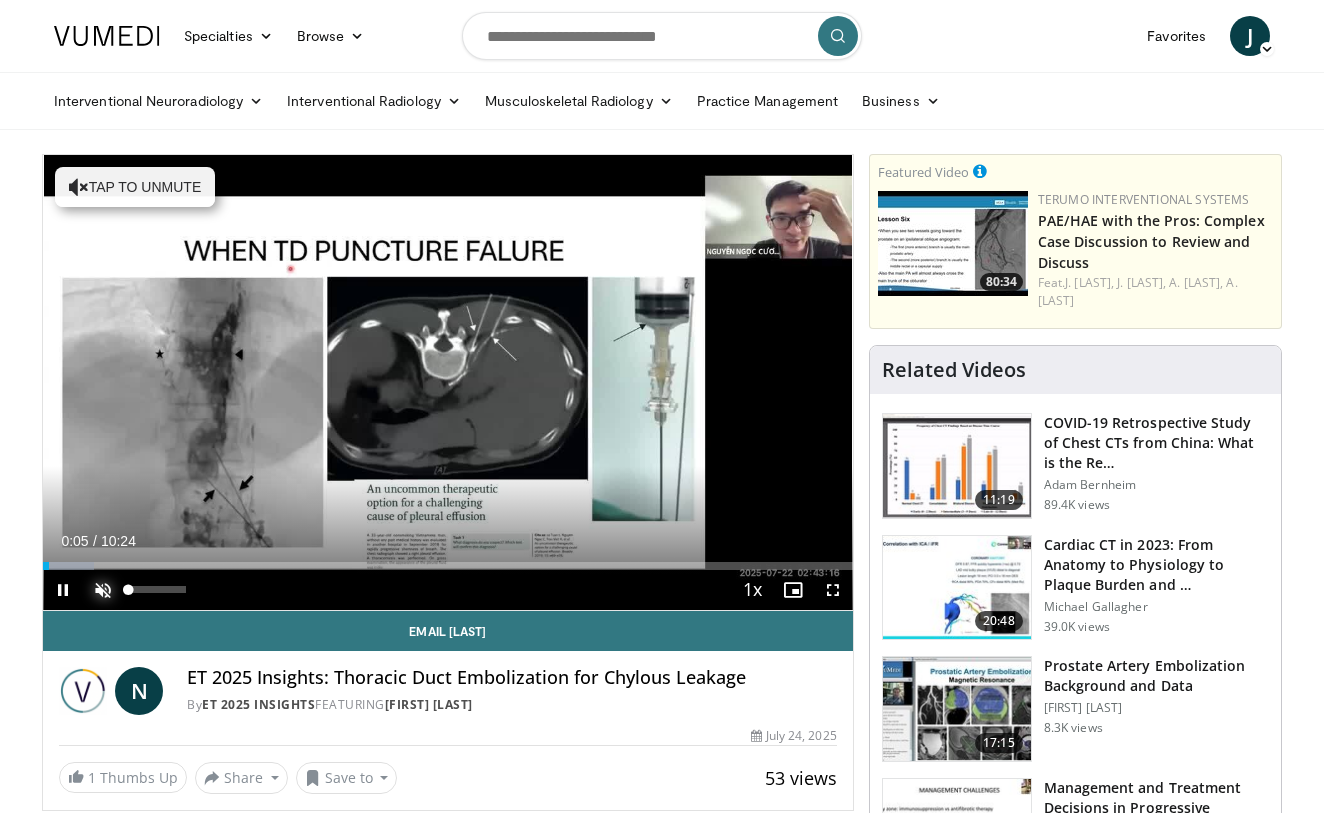 click at bounding box center (103, 590) 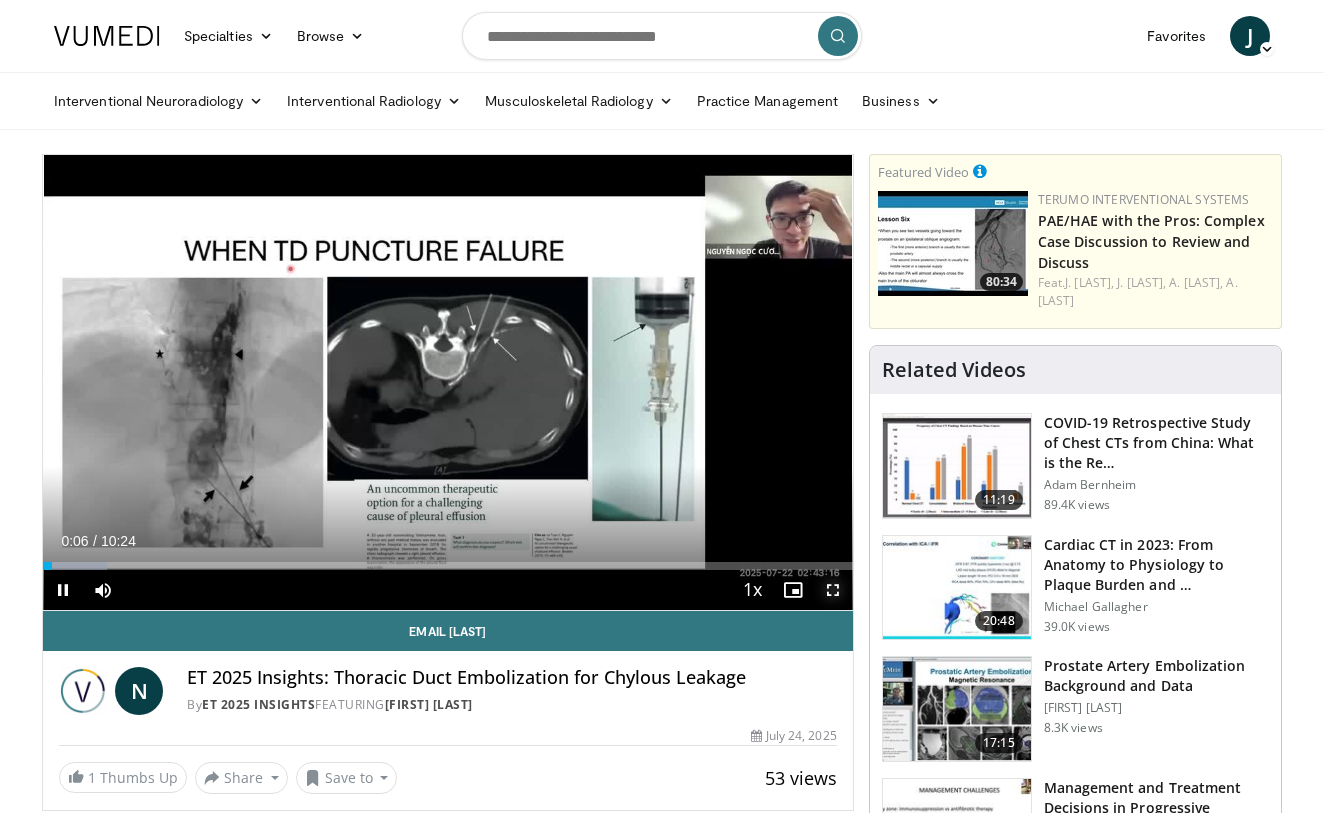 click at bounding box center (833, 590) 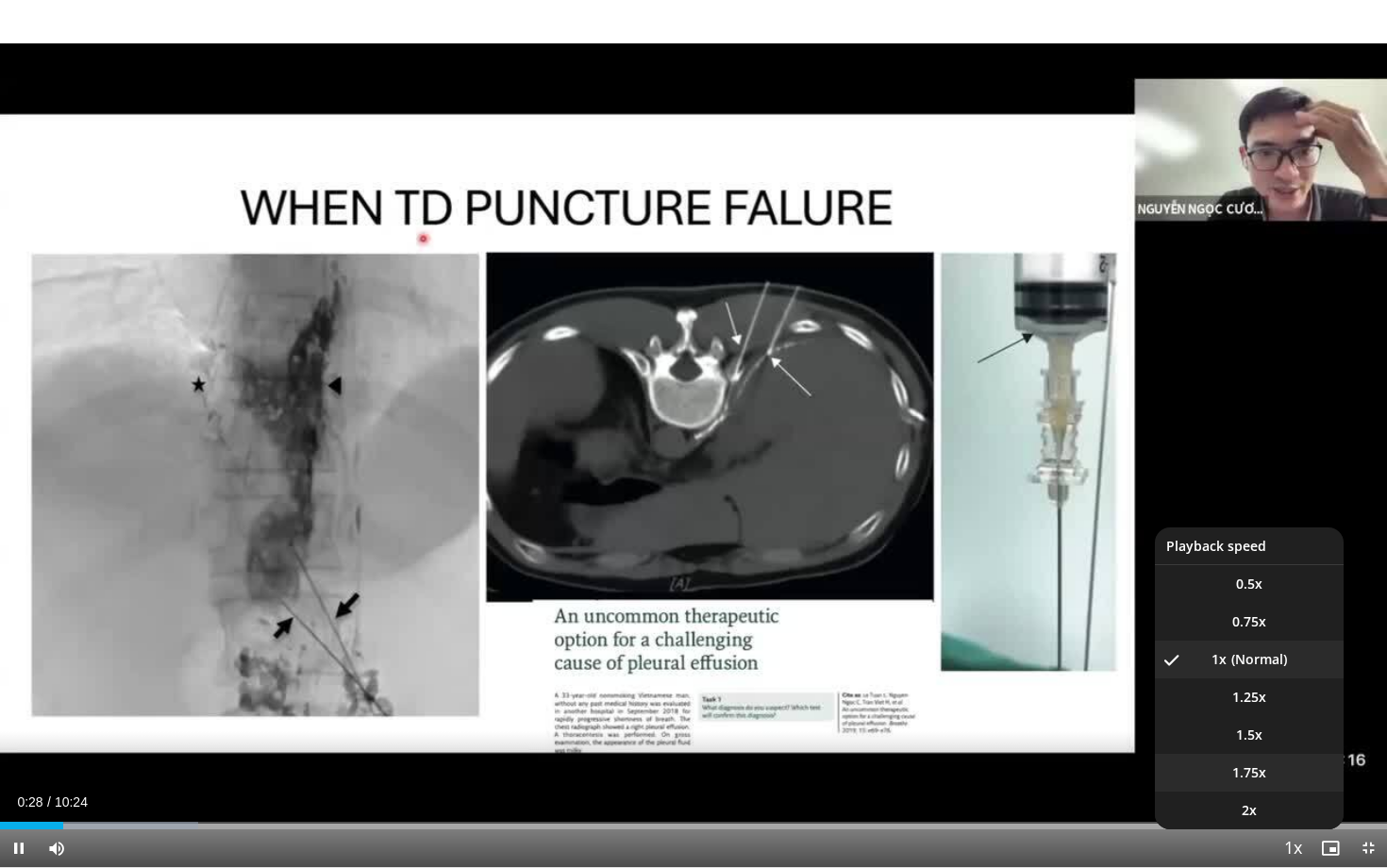 click on "1.75x" at bounding box center (1249, 773) 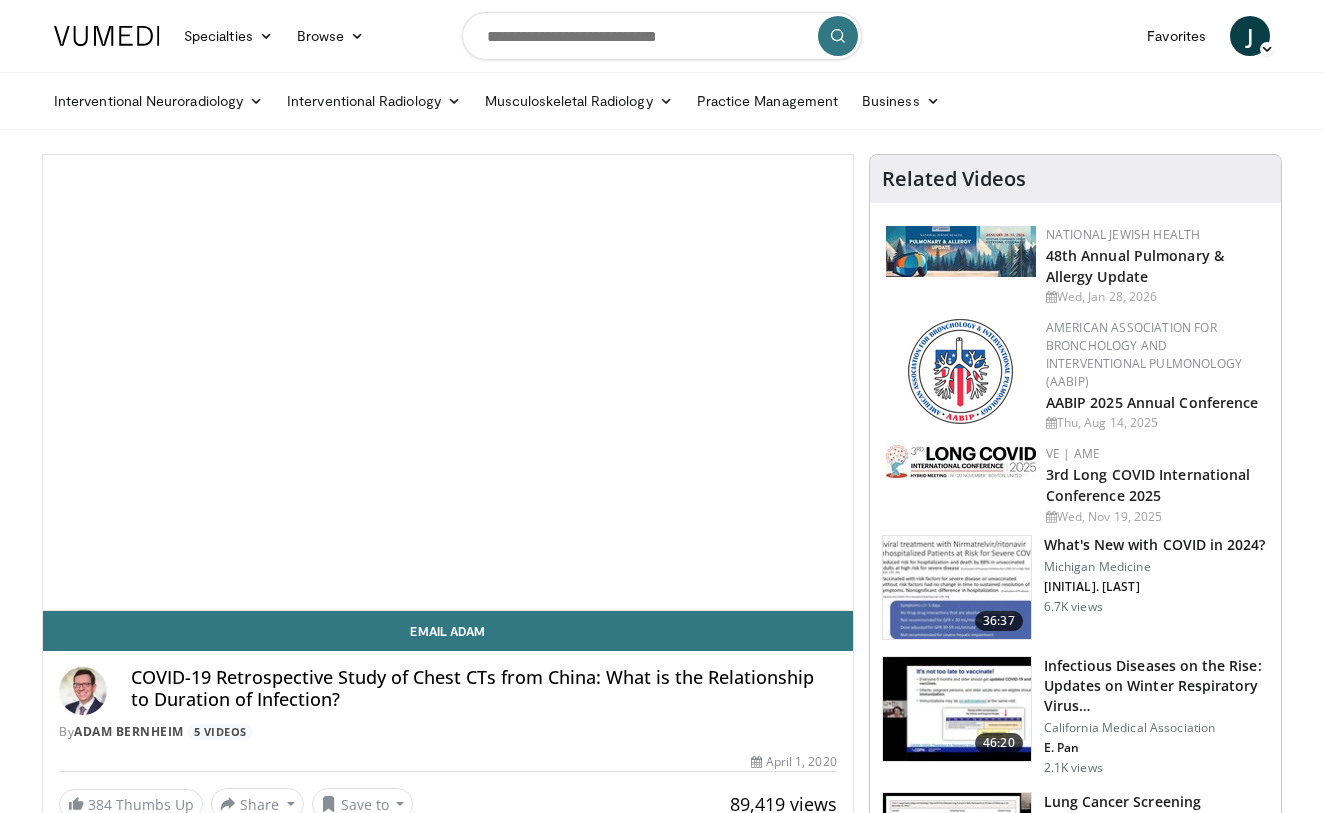 scroll, scrollTop: 0, scrollLeft: 0, axis: both 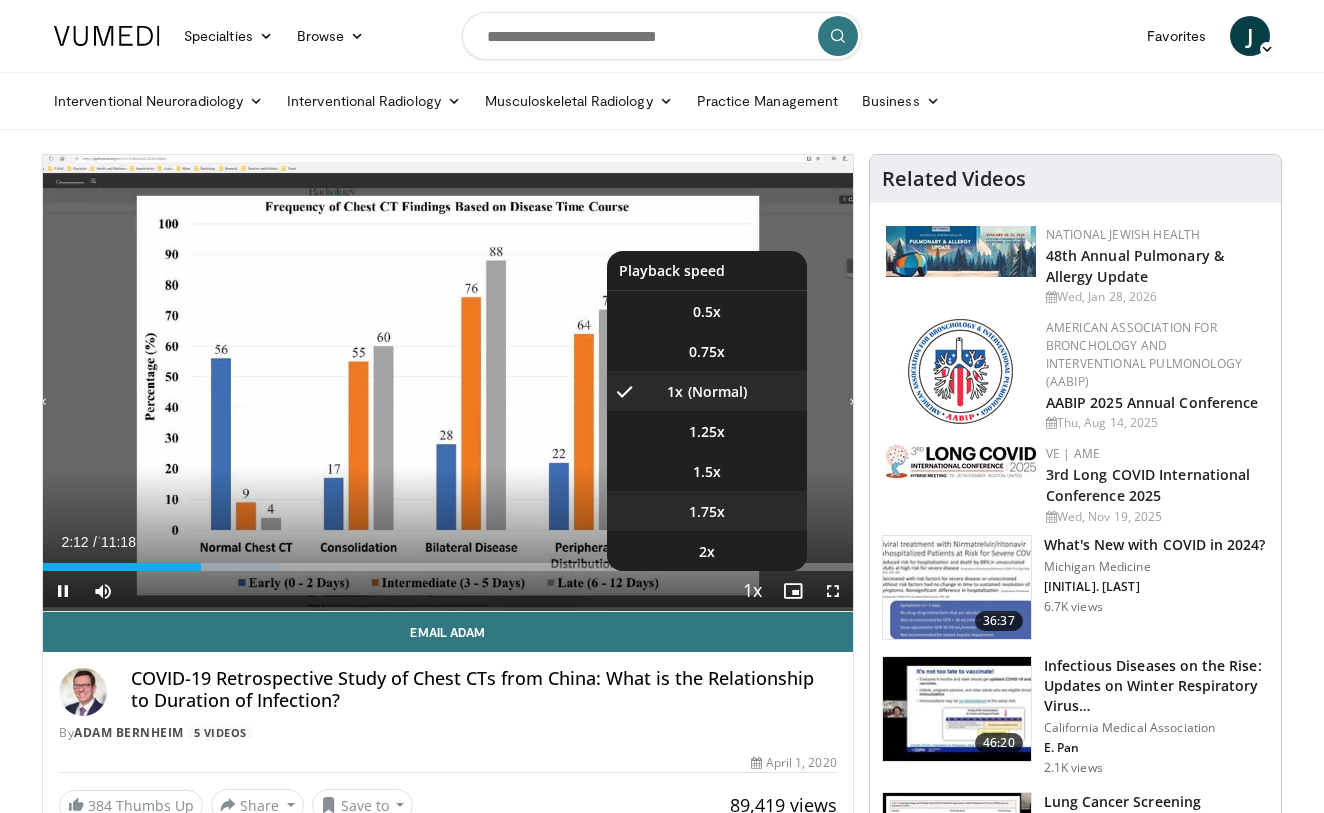 click on "1.75x" at bounding box center [707, 512] 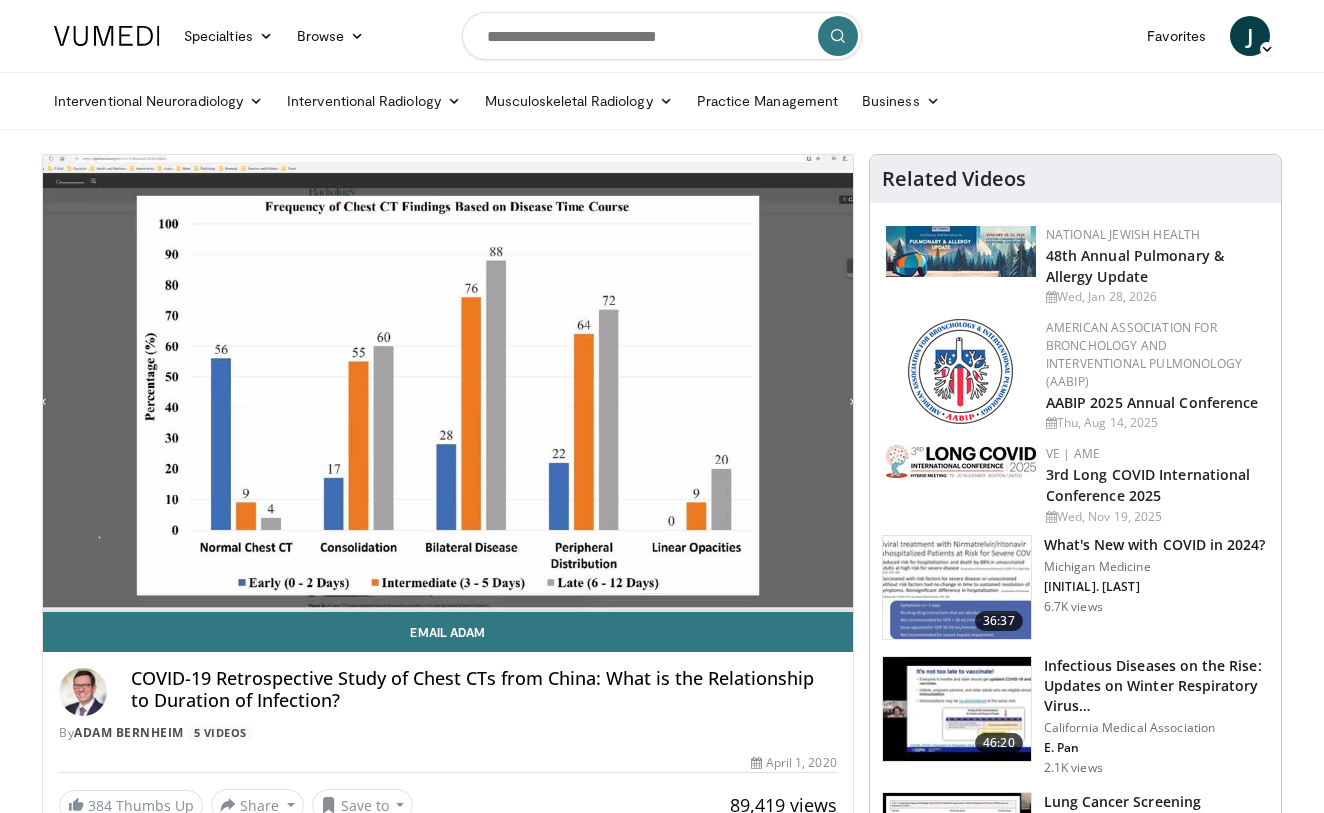 click on "By
[FIRST] [LAST]
5 Videos" at bounding box center [448, 733] 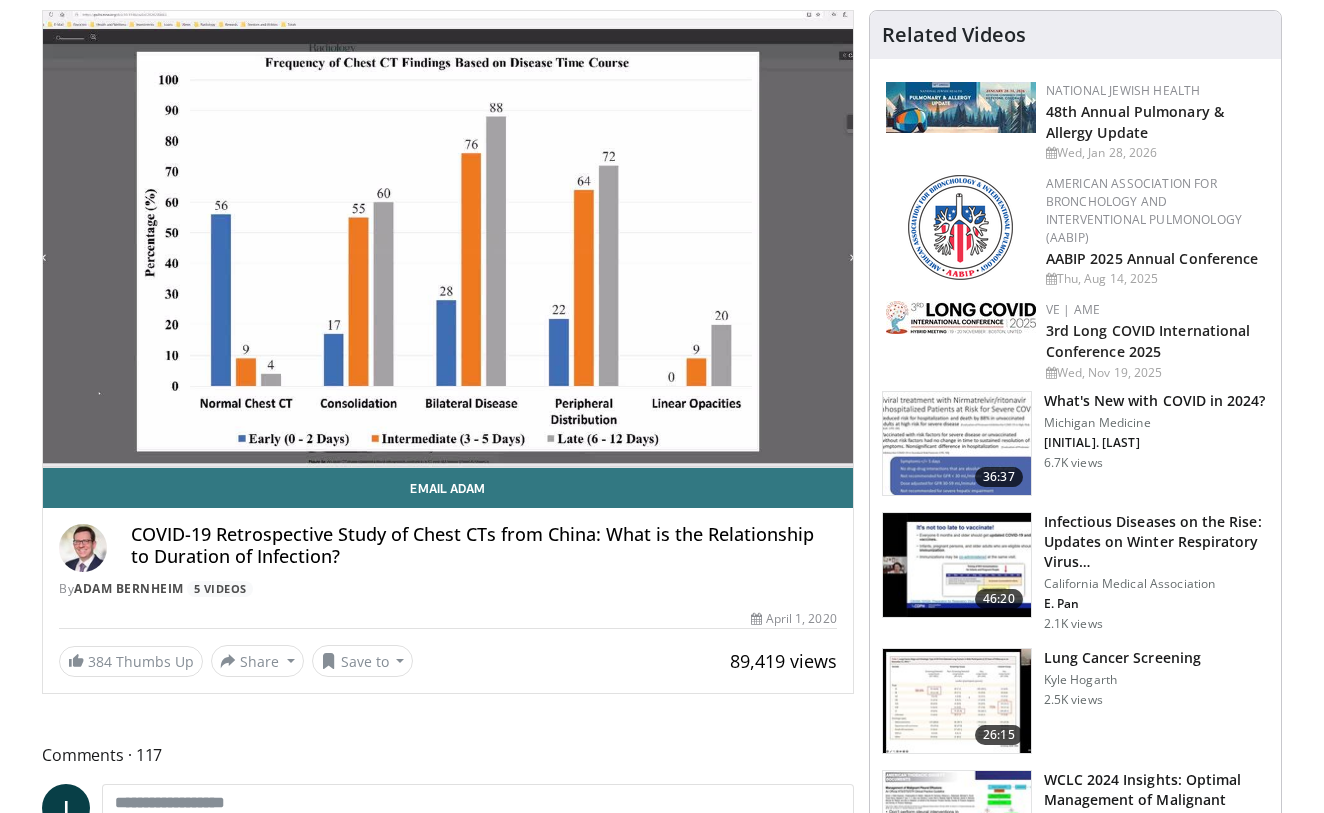 scroll, scrollTop: 145, scrollLeft: 0, axis: vertical 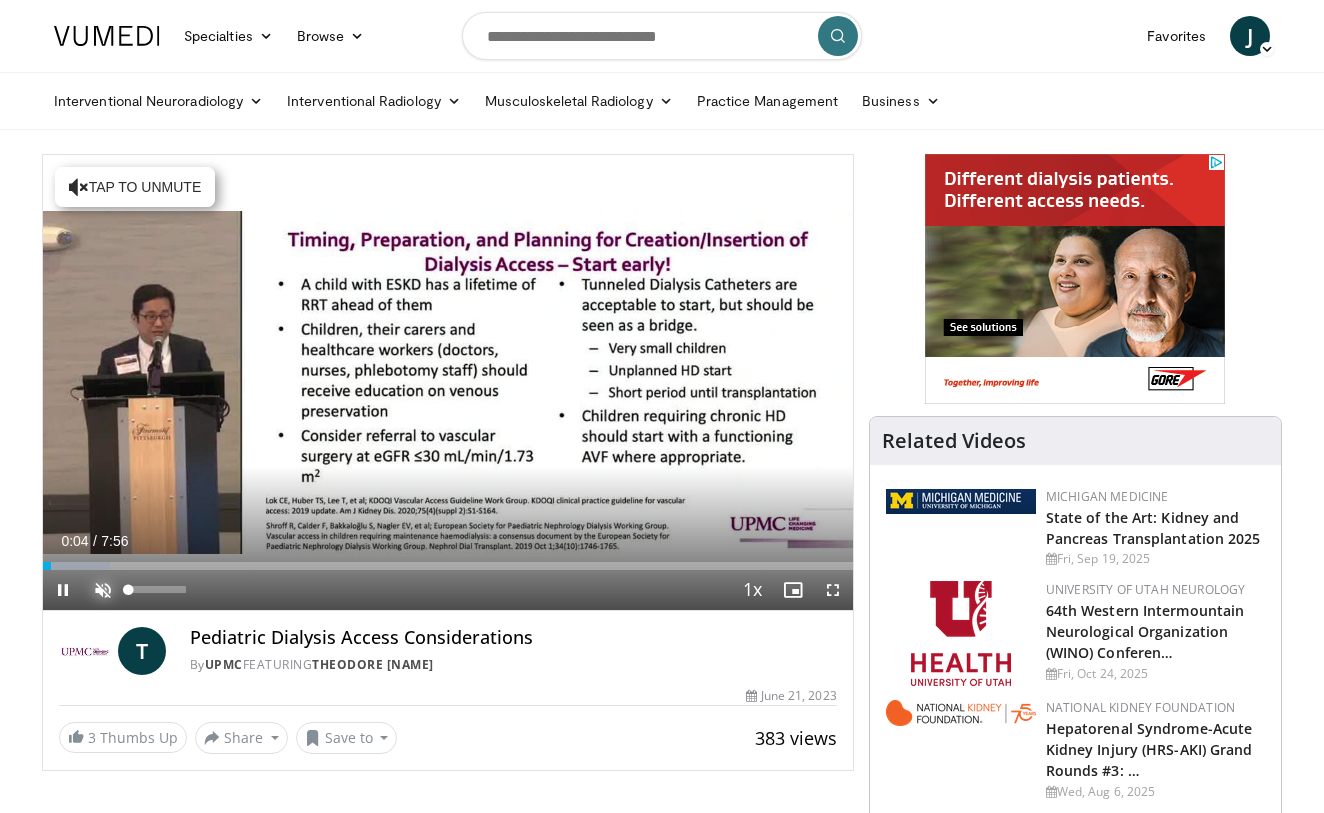 click at bounding box center [103, 590] 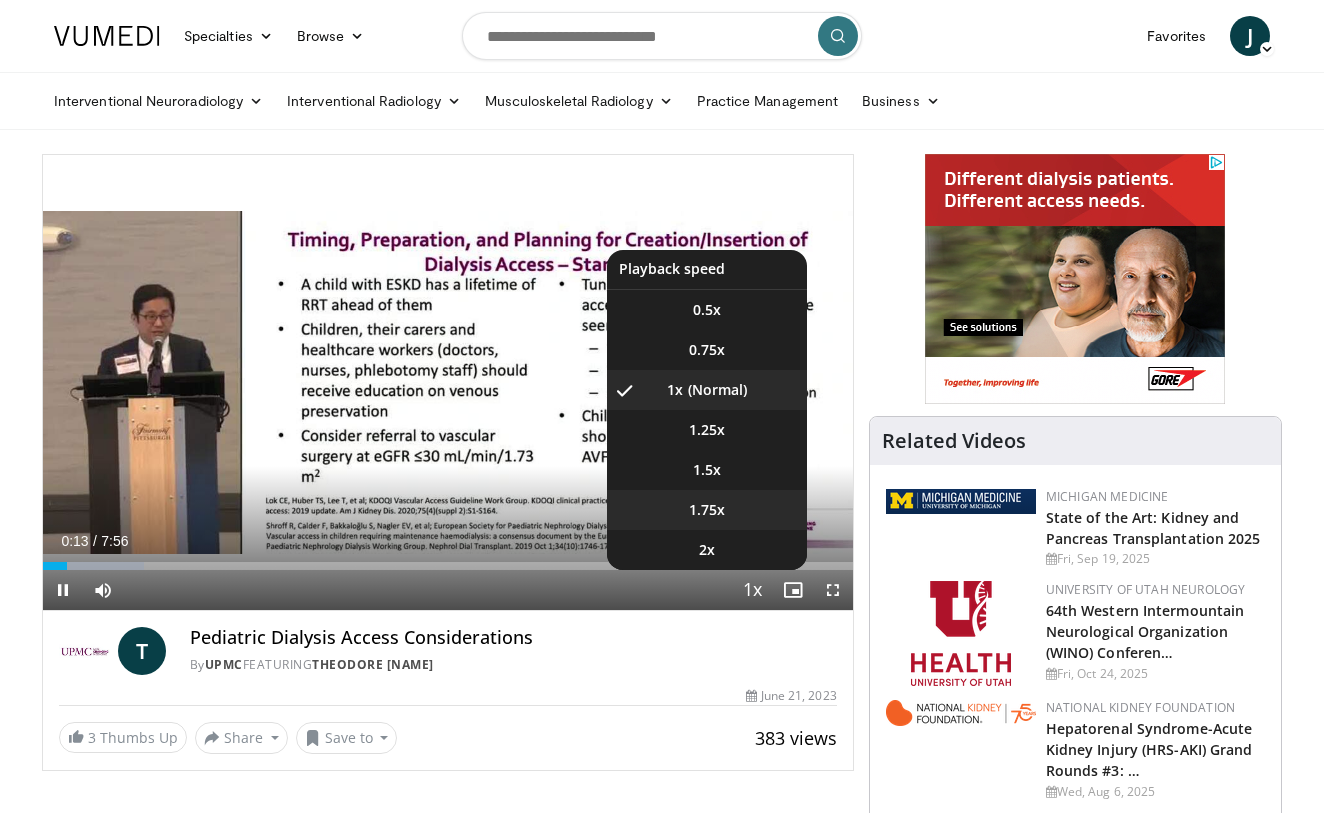 click on "1.75x" at bounding box center [707, 510] 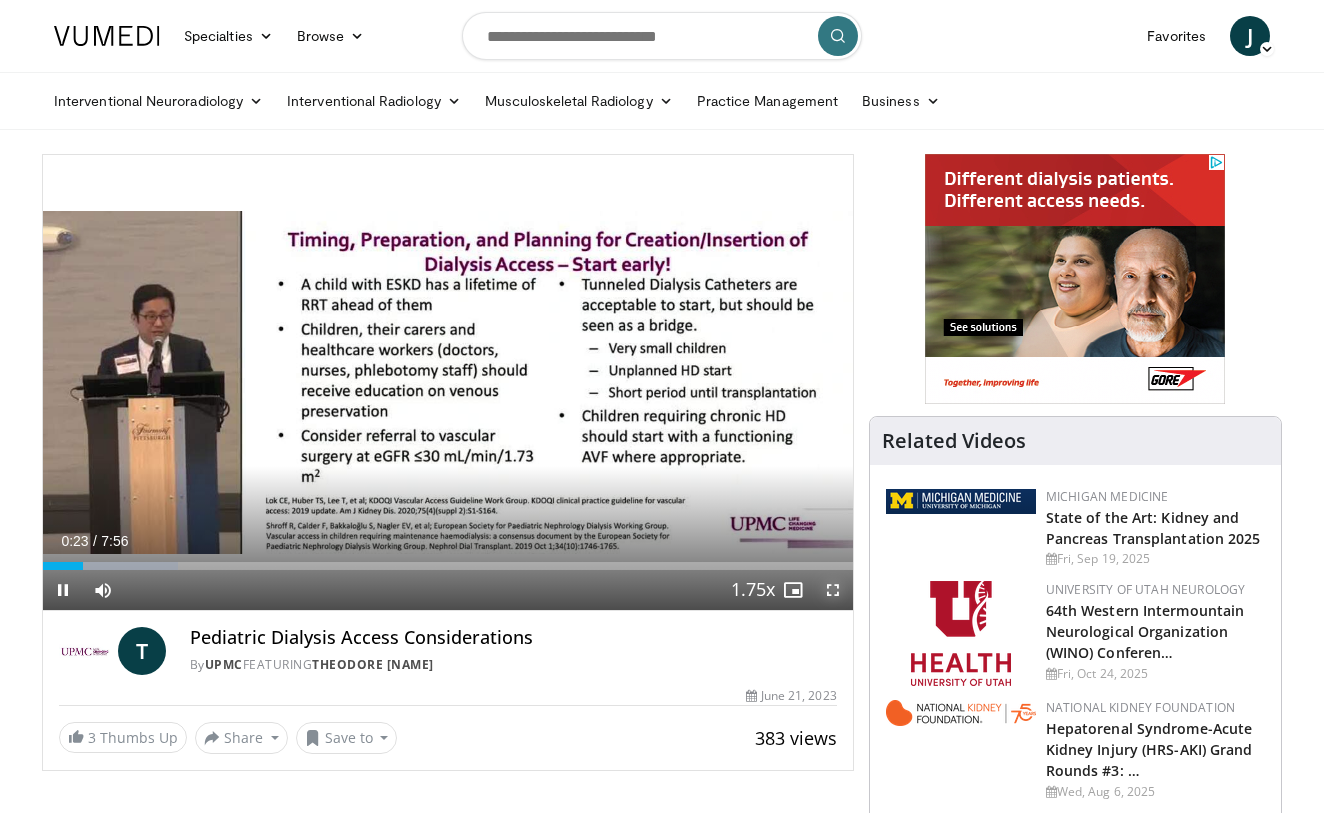click at bounding box center (833, 590) 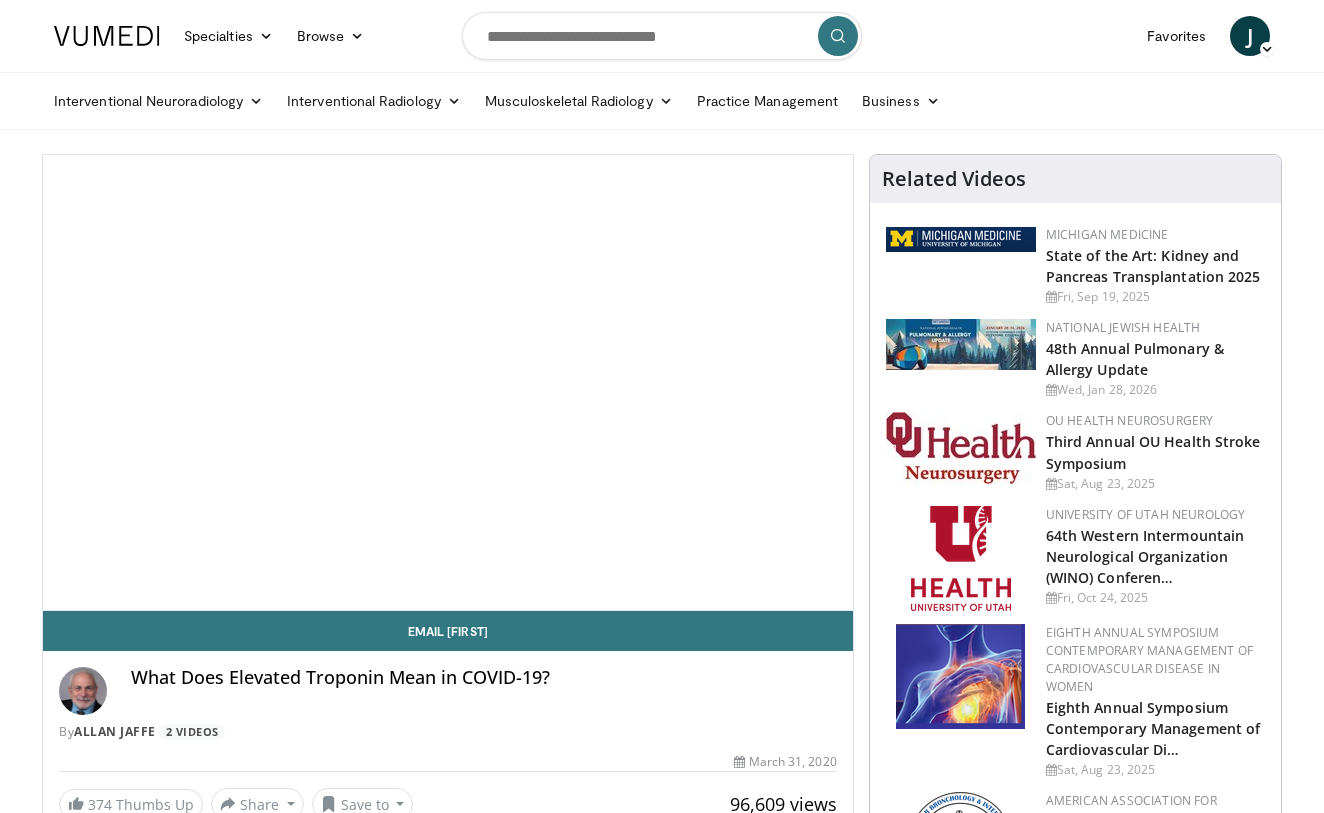 scroll, scrollTop: 0, scrollLeft: 0, axis: both 